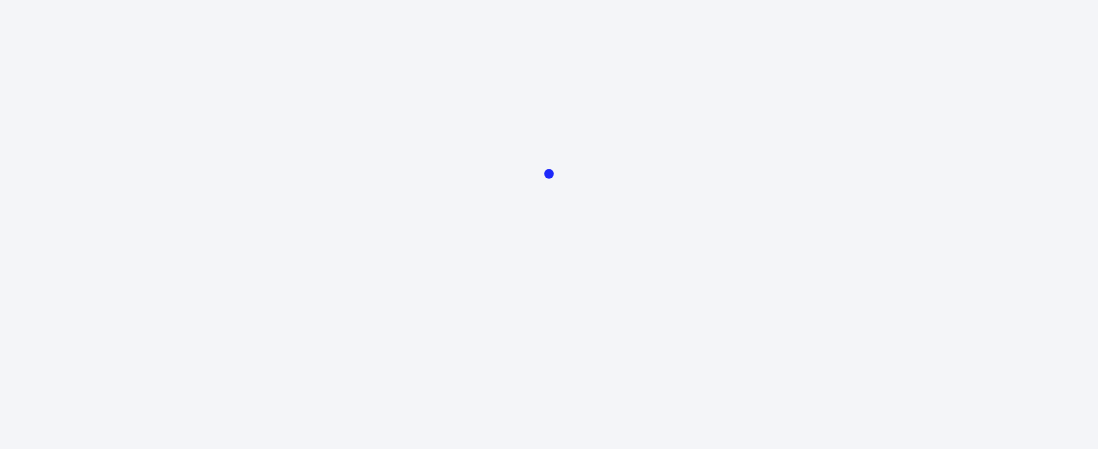 scroll, scrollTop: 0, scrollLeft: 0, axis: both 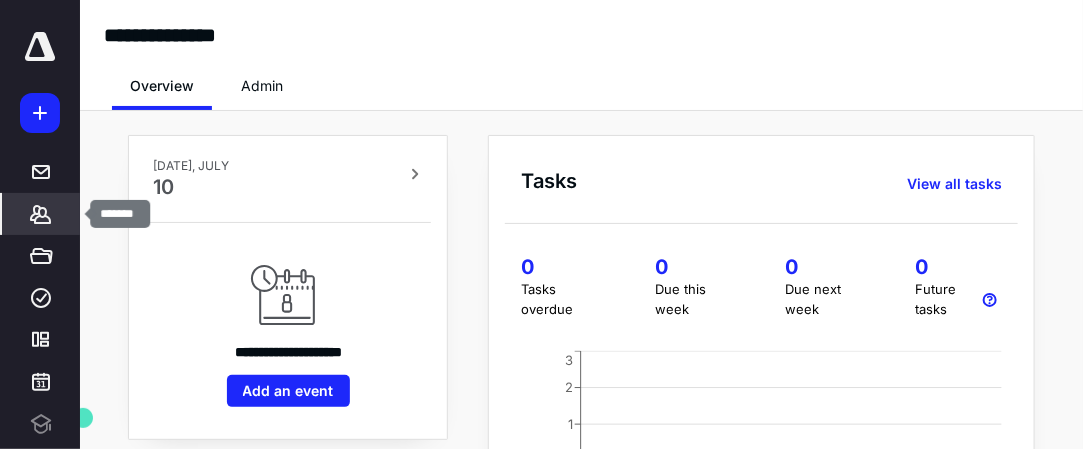 click 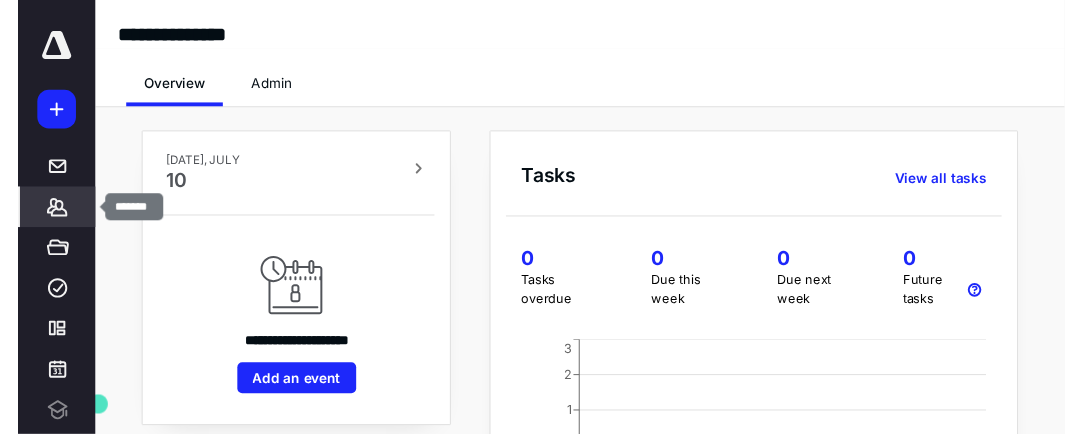 scroll, scrollTop: 0, scrollLeft: 0, axis: both 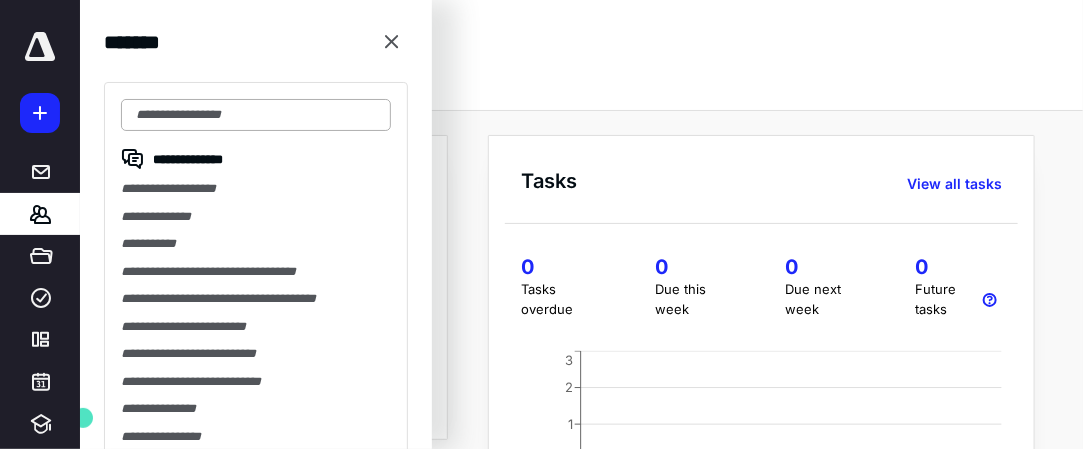 click at bounding box center (256, 115) 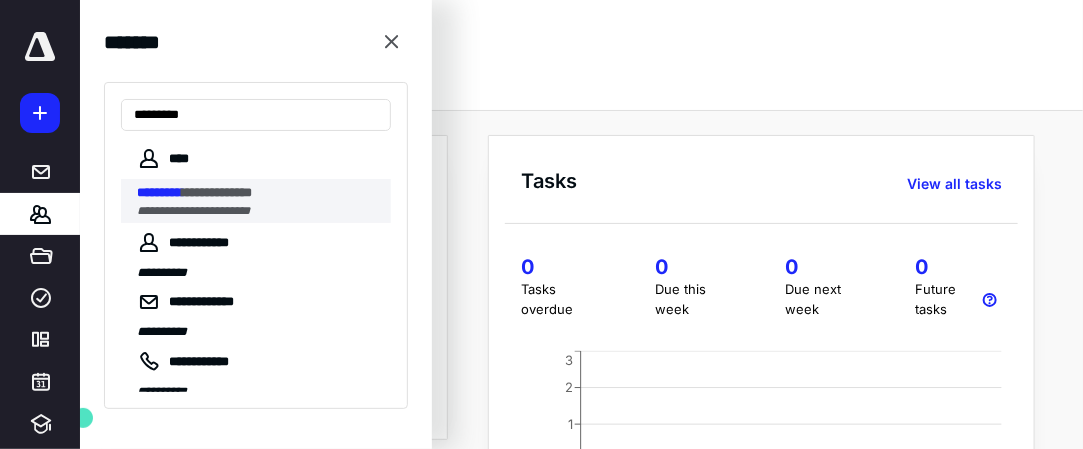 type on "*********" 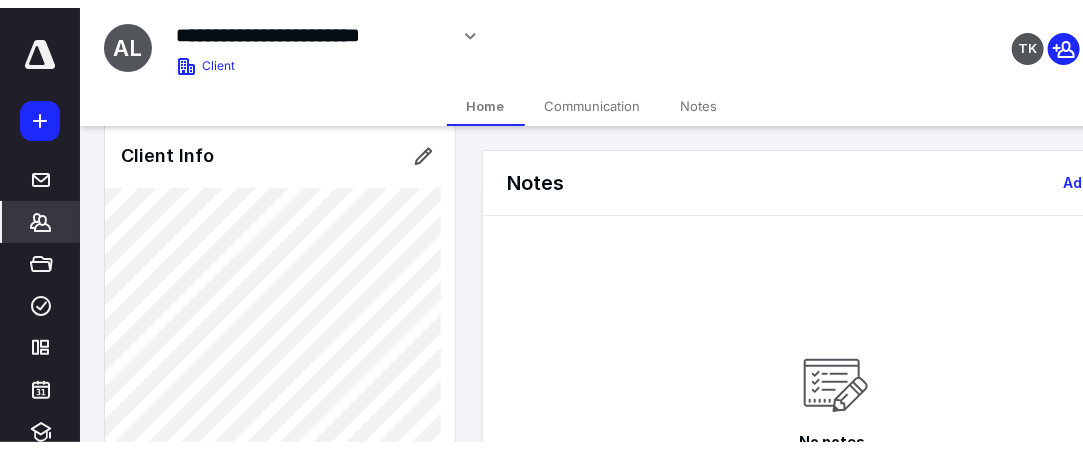 scroll, scrollTop: 0, scrollLeft: 0, axis: both 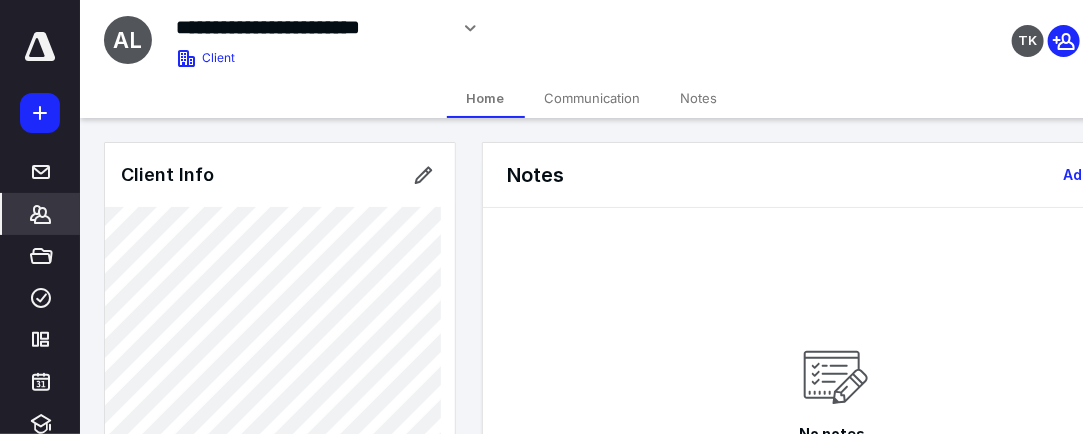 click on "Communication" at bounding box center [593, 98] 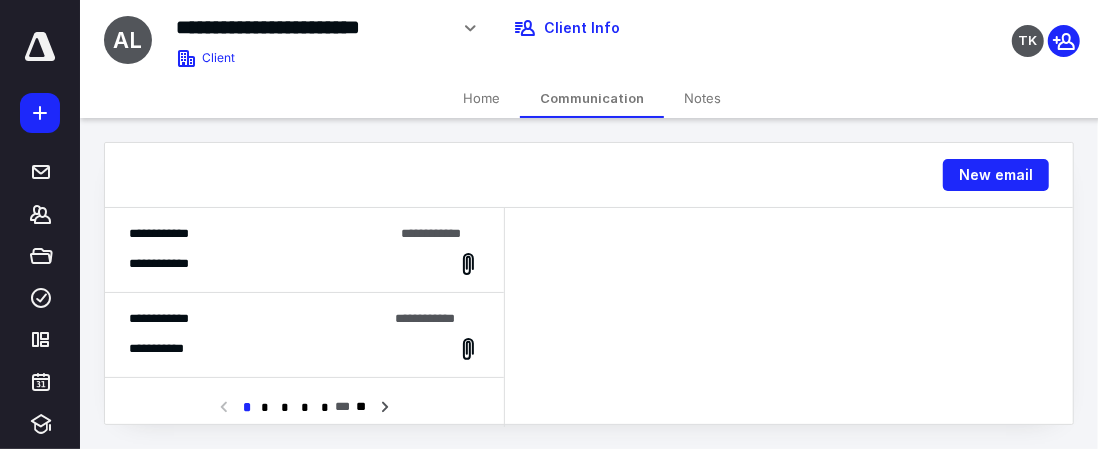 click on "Notes" at bounding box center (702, 98) 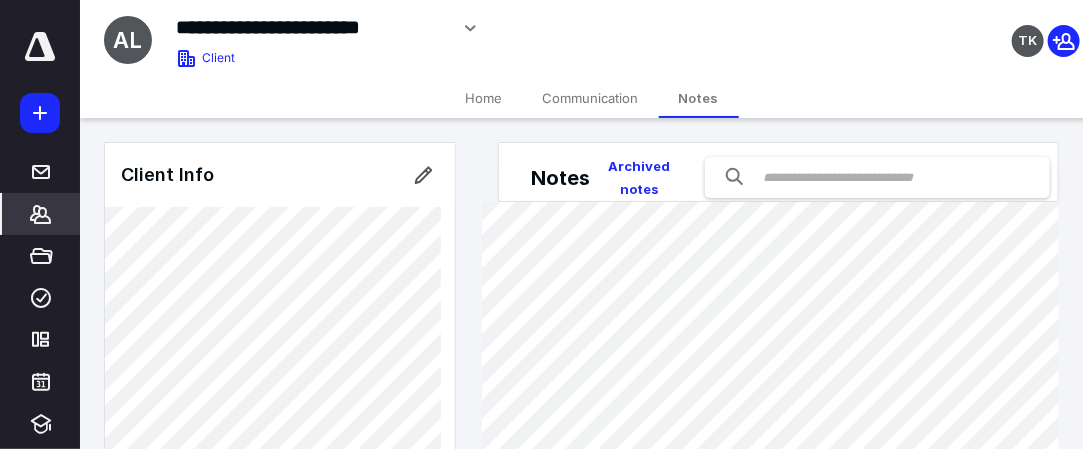 scroll, scrollTop: 40, scrollLeft: 0, axis: vertical 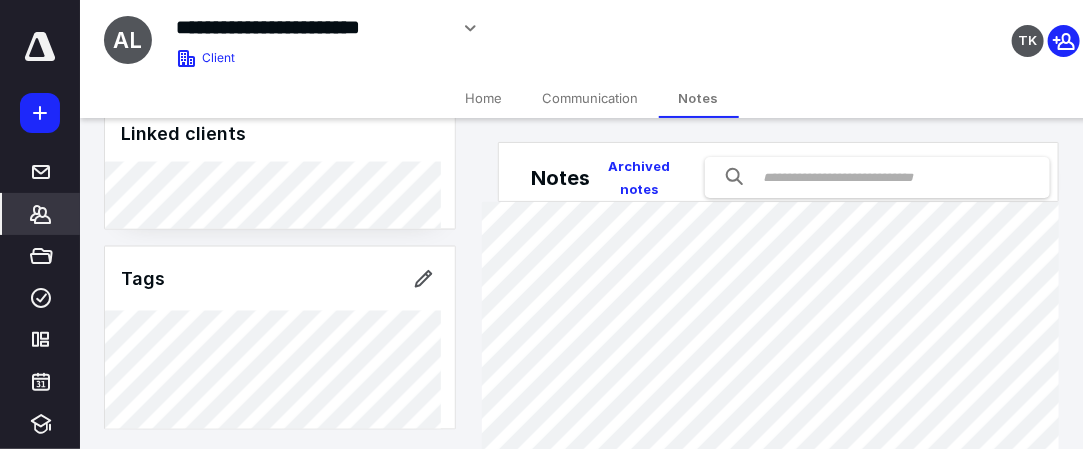 click on "Communication" at bounding box center (591, 98) 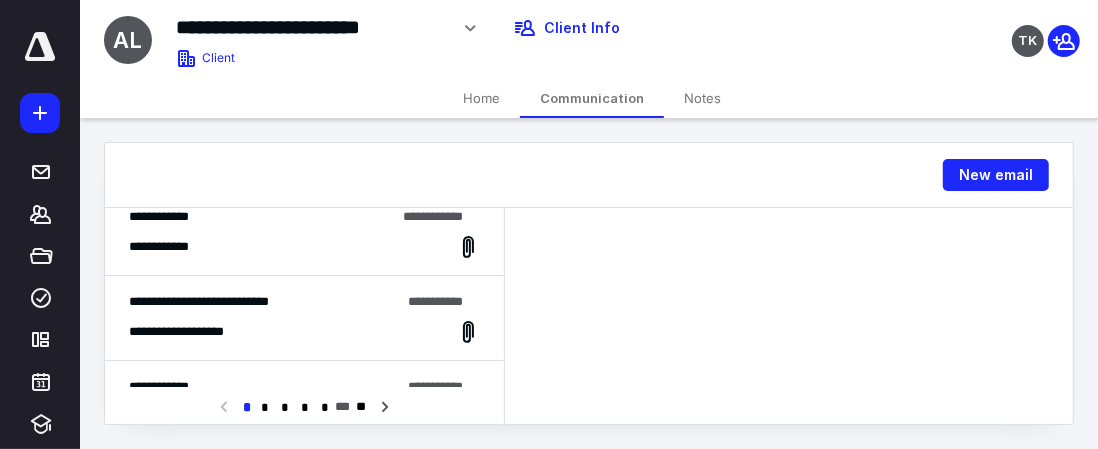 scroll, scrollTop: 300, scrollLeft: 0, axis: vertical 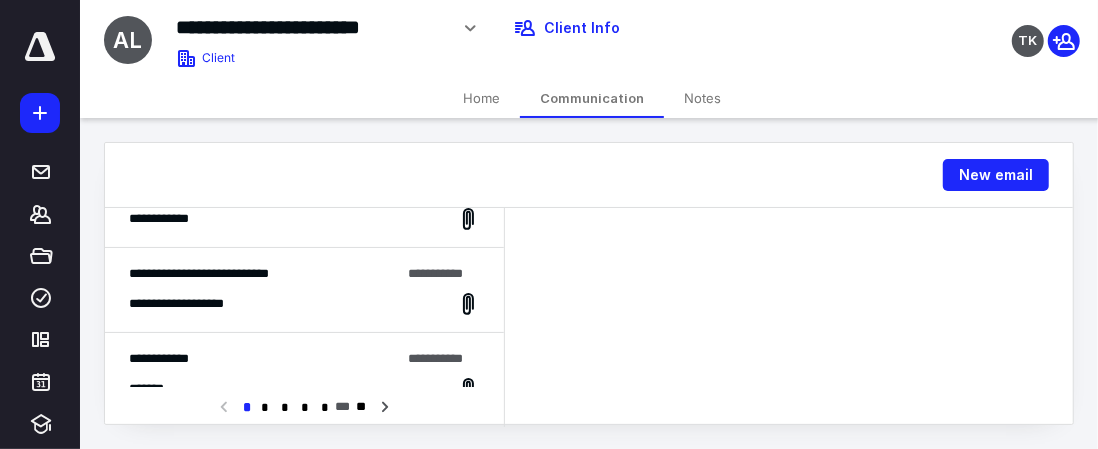 click 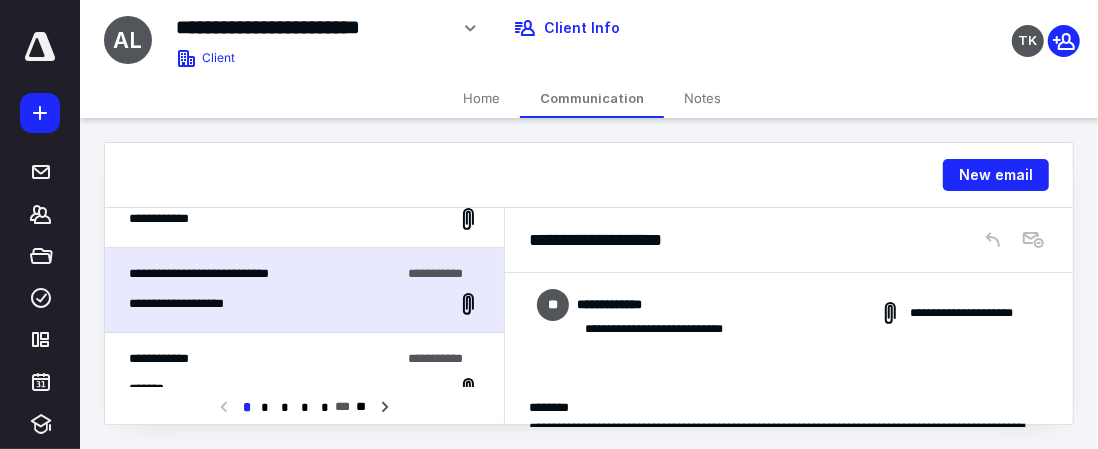scroll, scrollTop: 686, scrollLeft: 0, axis: vertical 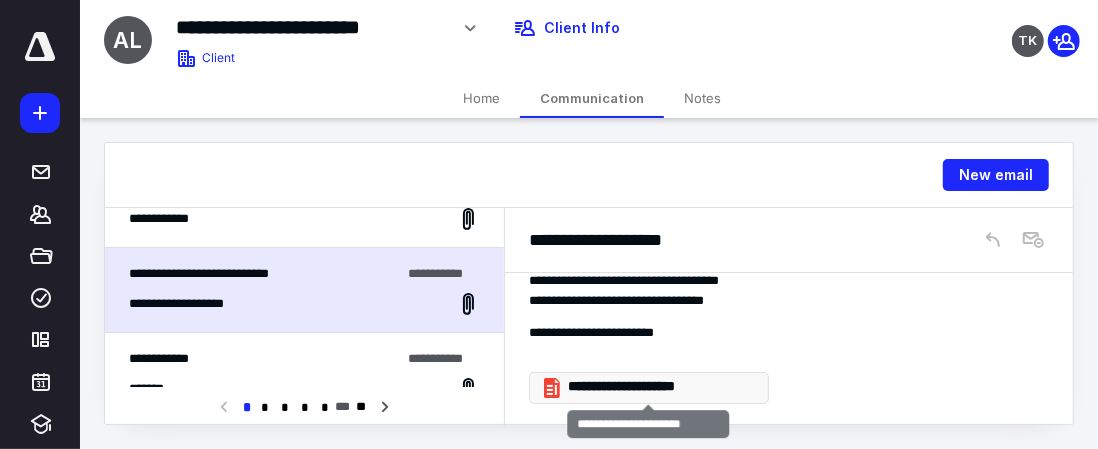 click on "**********" at bounding box center (657, 387) 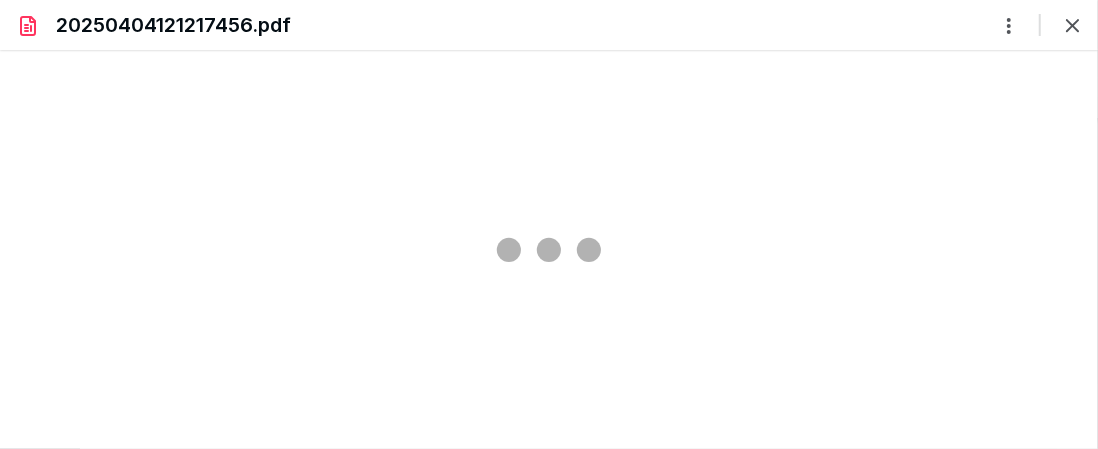 scroll, scrollTop: 0, scrollLeft: 0, axis: both 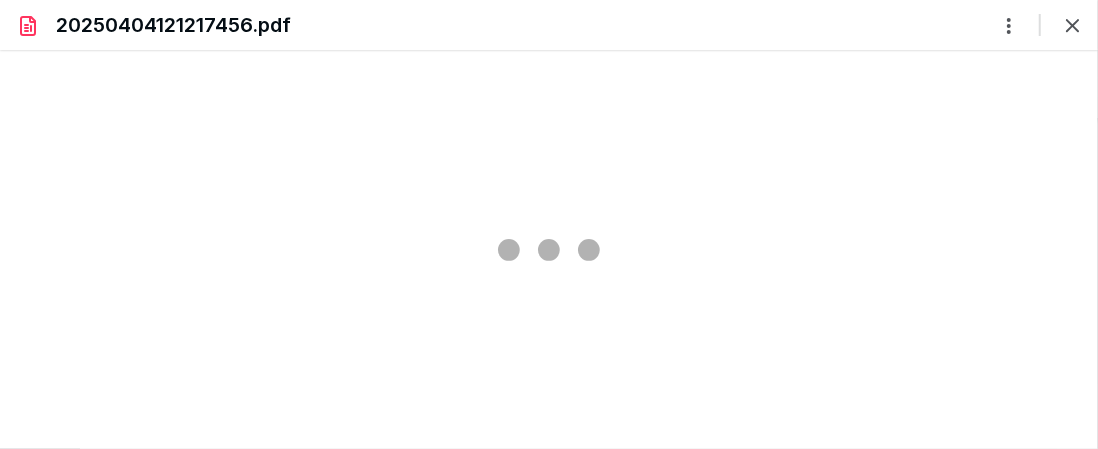 type on "46" 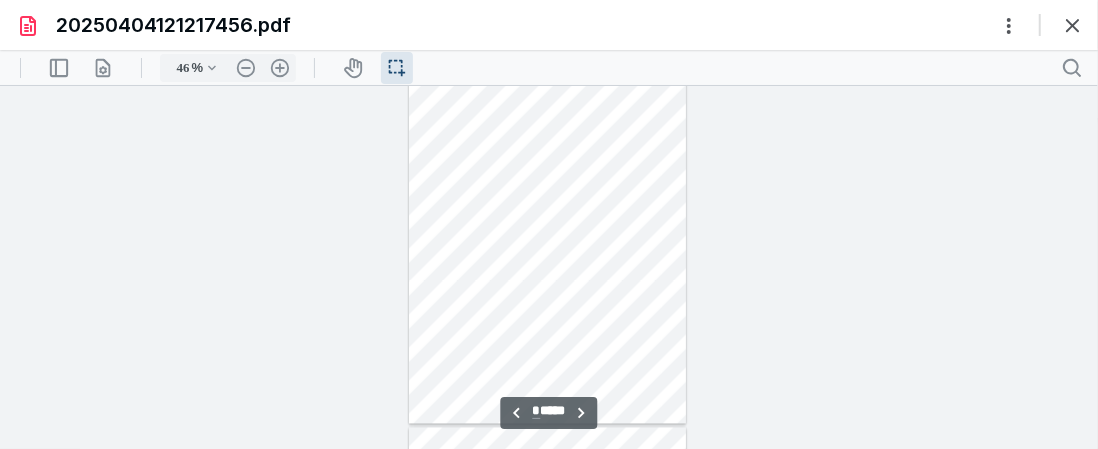 scroll, scrollTop: 2238, scrollLeft: 0, axis: vertical 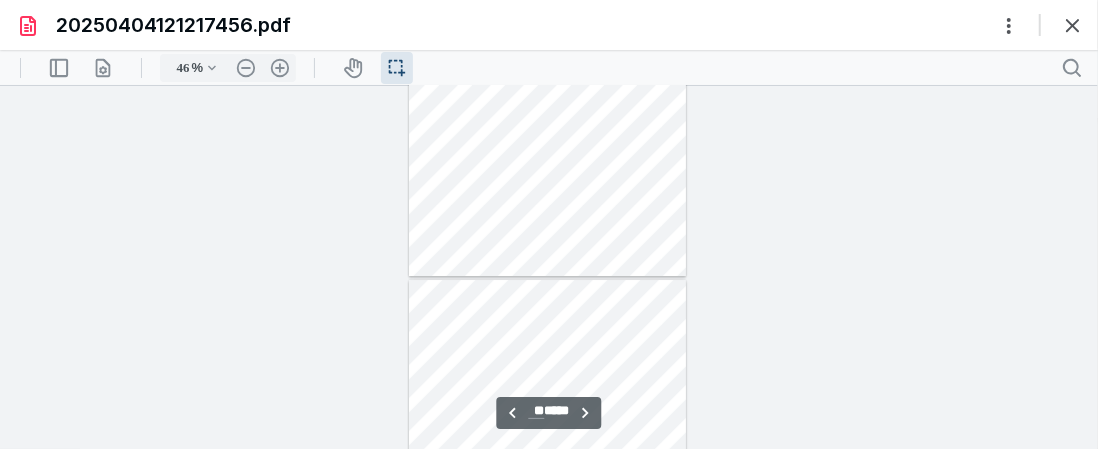 type on "**" 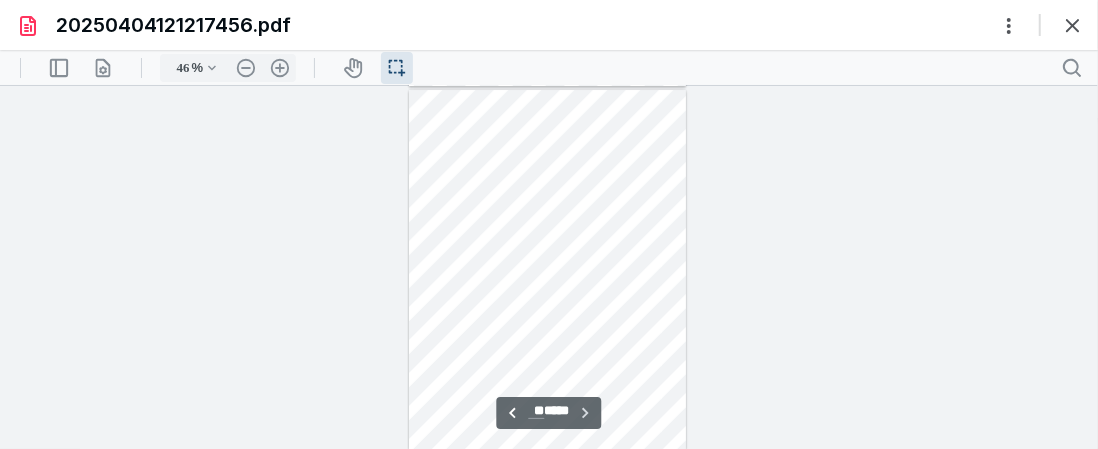 scroll, scrollTop: 3629, scrollLeft: 0, axis: vertical 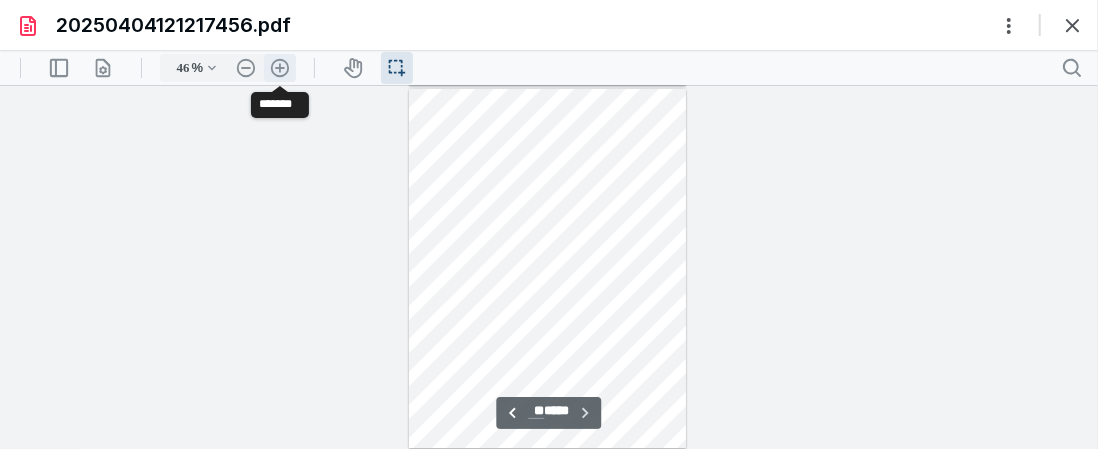 click on ".cls-1{fill:#abb0c4;} icon - header - zoom - in - line" at bounding box center [280, 67] 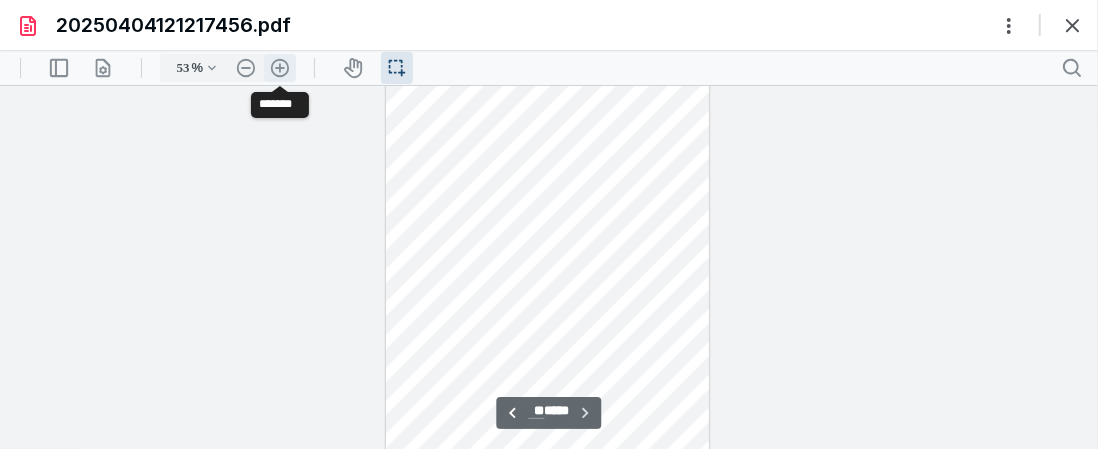 click on ".cls-1{fill:#abb0c4;} icon - header - zoom - in - line" at bounding box center (280, 67) 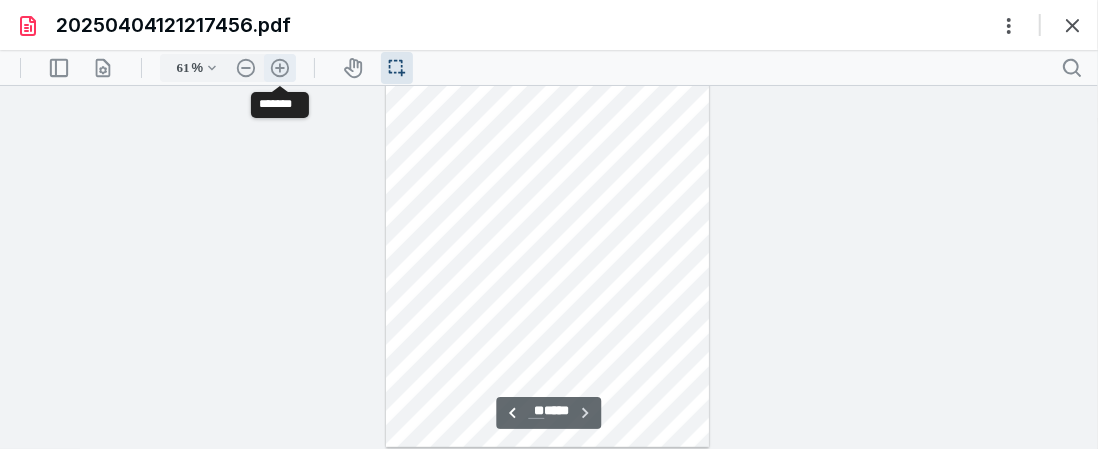 click on ".cls-1{fill:#abb0c4;} icon - header - zoom - in - line" at bounding box center [280, 67] 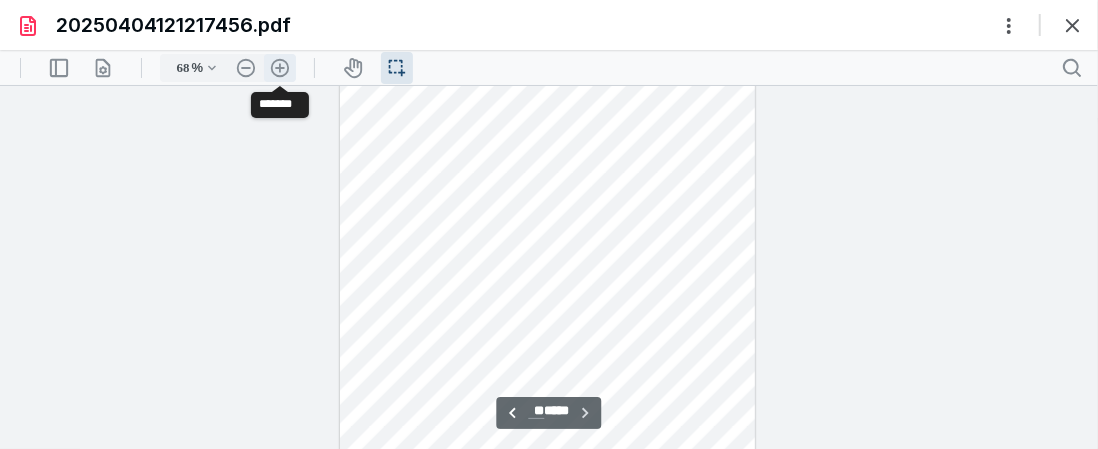 click on ".cls-1{fill:#abb0c4;} icon - header - zoom - in - line" at bounding box center [280, 67] 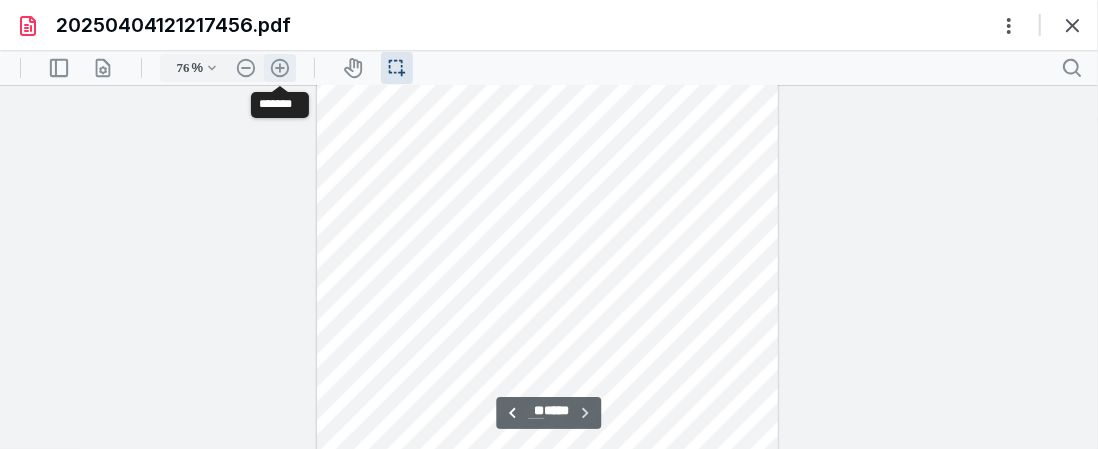 click on ".cls-1{fill:#abb0c4;} icon - header - zoom - in - line" at bounding box center (280, 67) 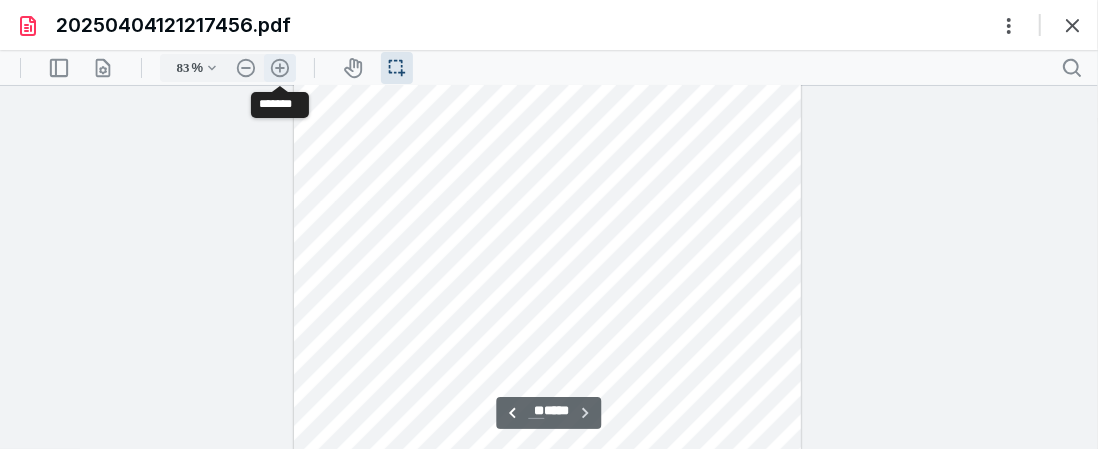 click on ".cls-1{fill:#abb0c4;} icon - header - zoom - in - line" at bounding box center [280, 67] 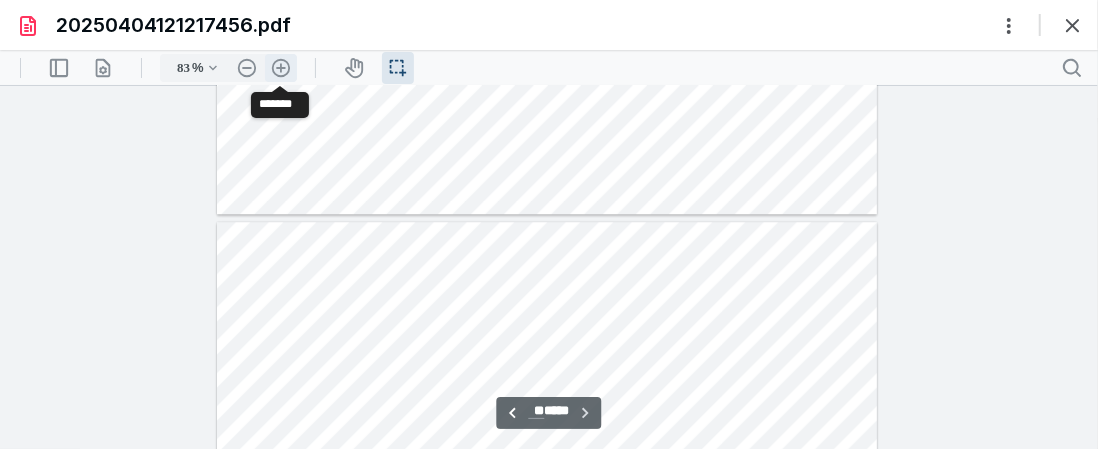 type on "108" 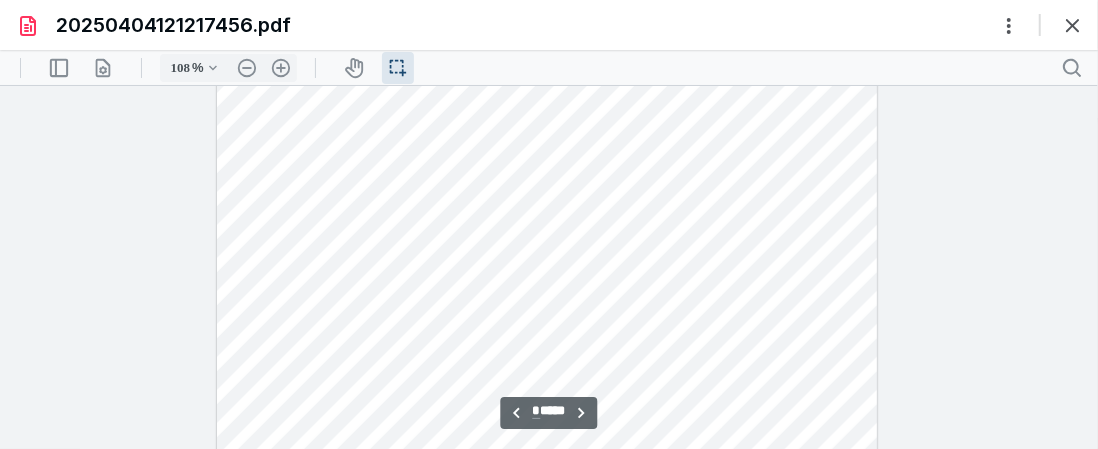 scroll, scrollTop: 4518, scrollLeft: 0, axis: vertical 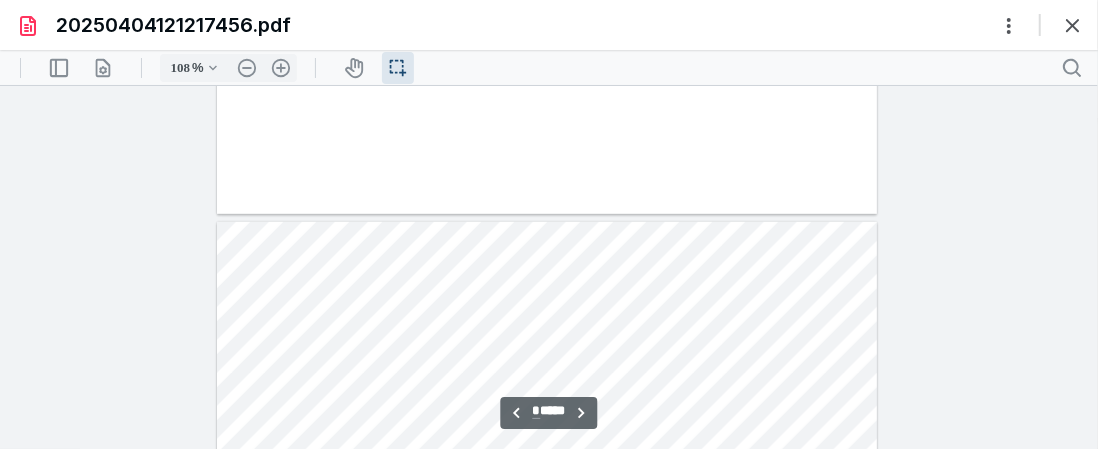 type on "*" 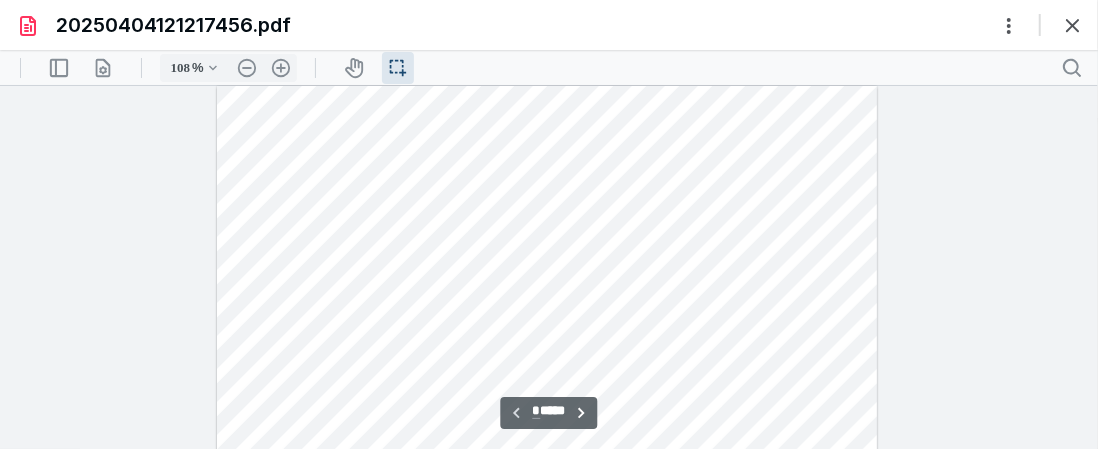 scroll, scrollTop: 0, scrollLeft: 0, axis: both 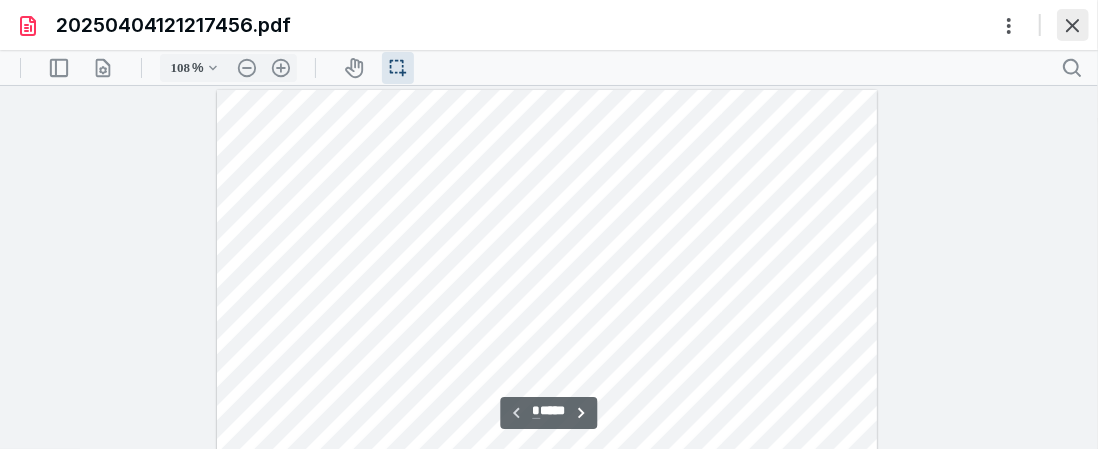 click at bounding box center [1073, 25] 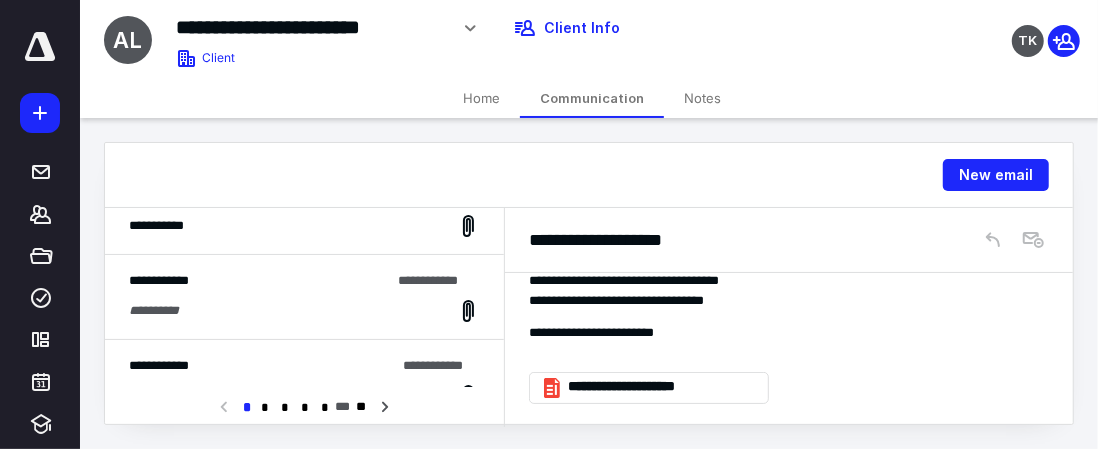 scroll, scrollTop: 100, scrollLeft: 0, axis: vertical 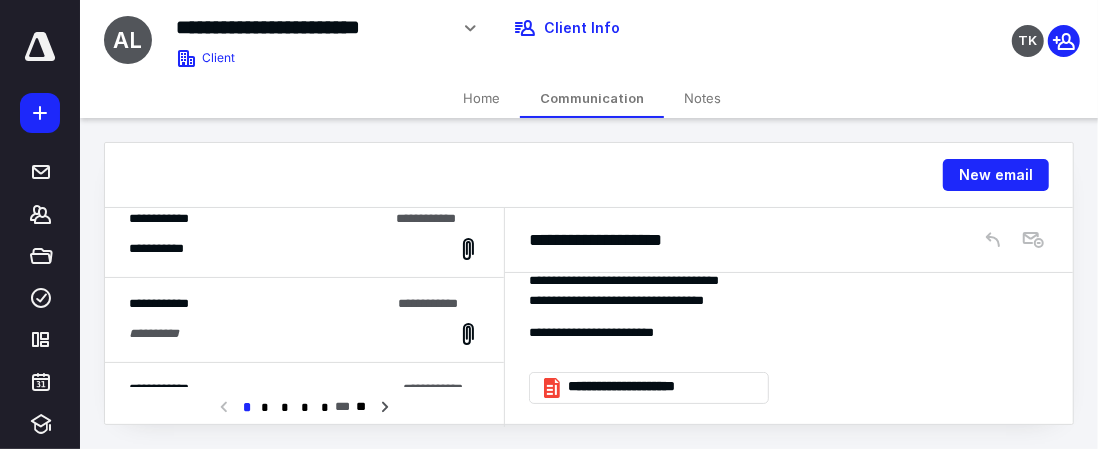 click on "**********" at bounding box center [259, 304] 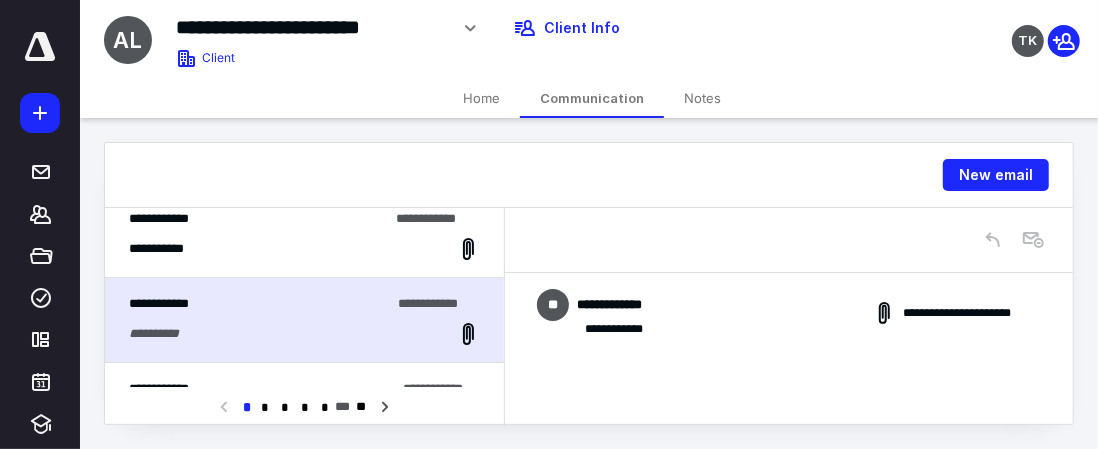 scroll, scrollTop: 733, scrollLeft: 0, axis: vertical 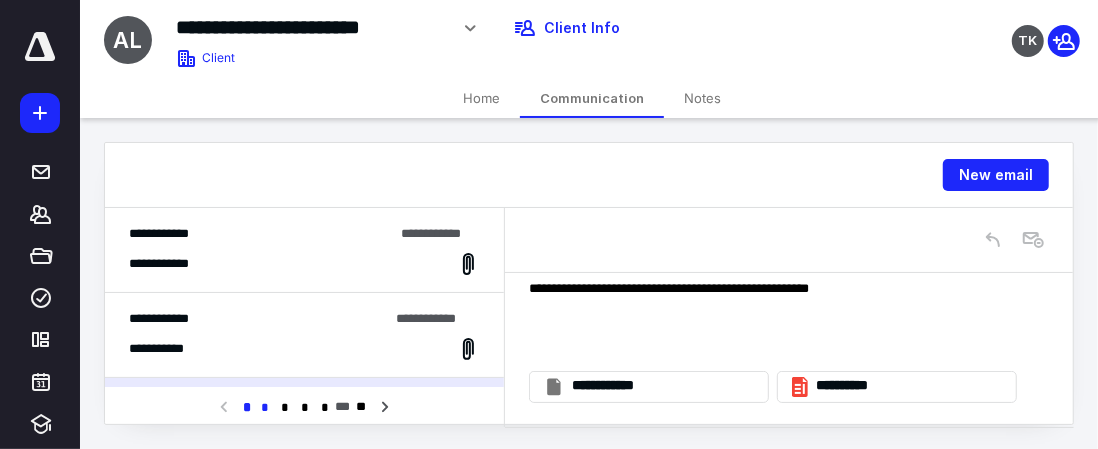click on "*" at bounding box center (265, 408) 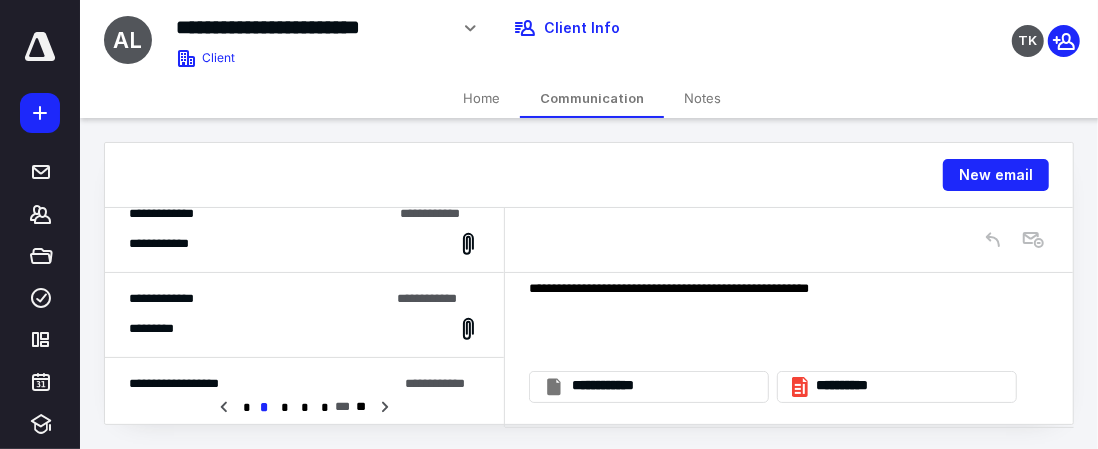 scroll, scrollTop: 800, scrollLeft: 0, axis: vertical 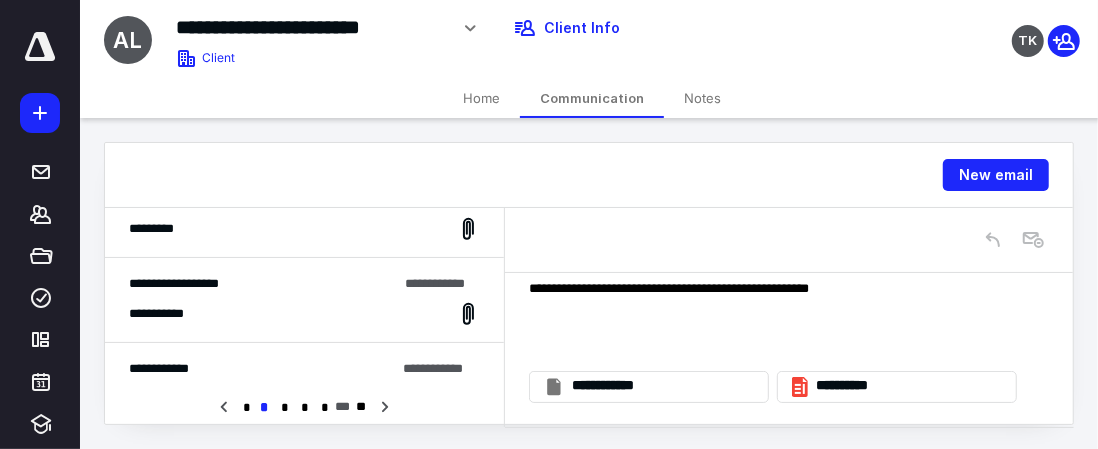 click 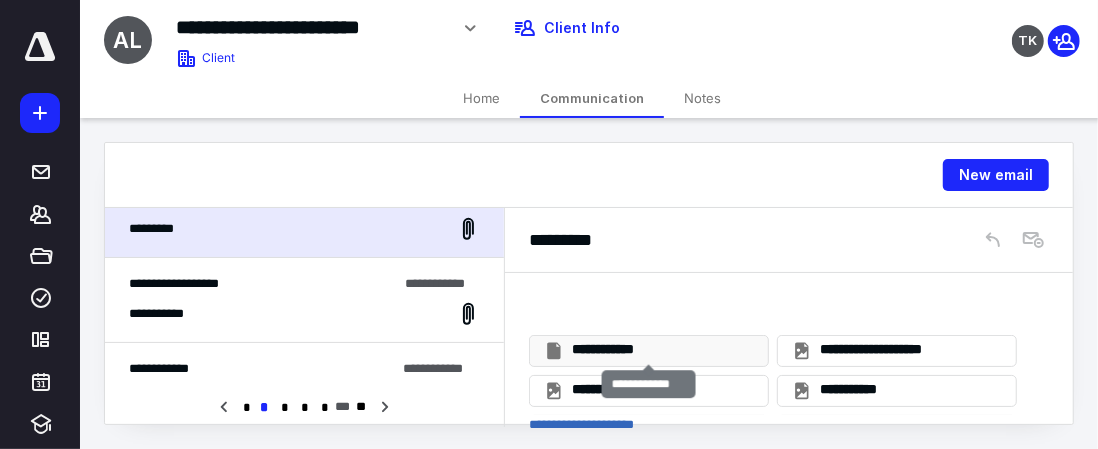 scroll, scrollTop: 11606, scrollLeft: 0, axis: vertical 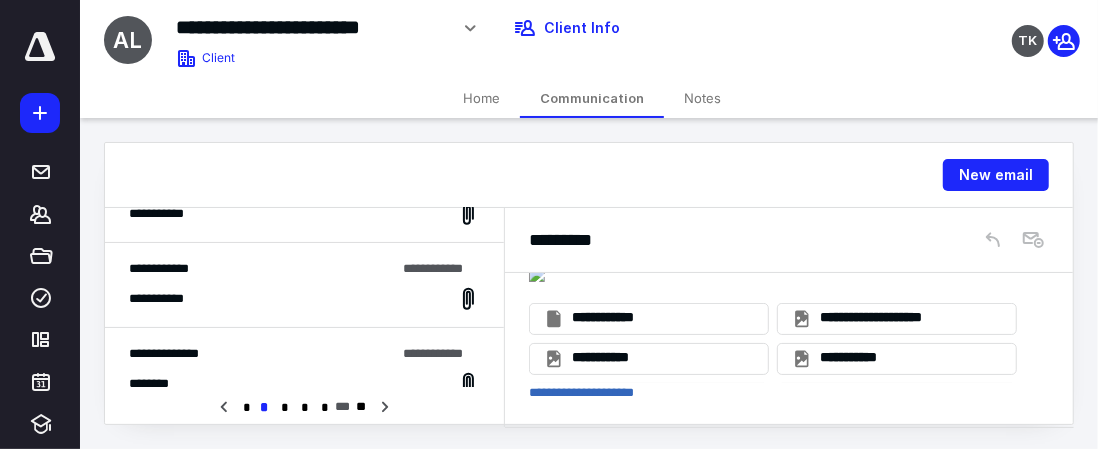 click 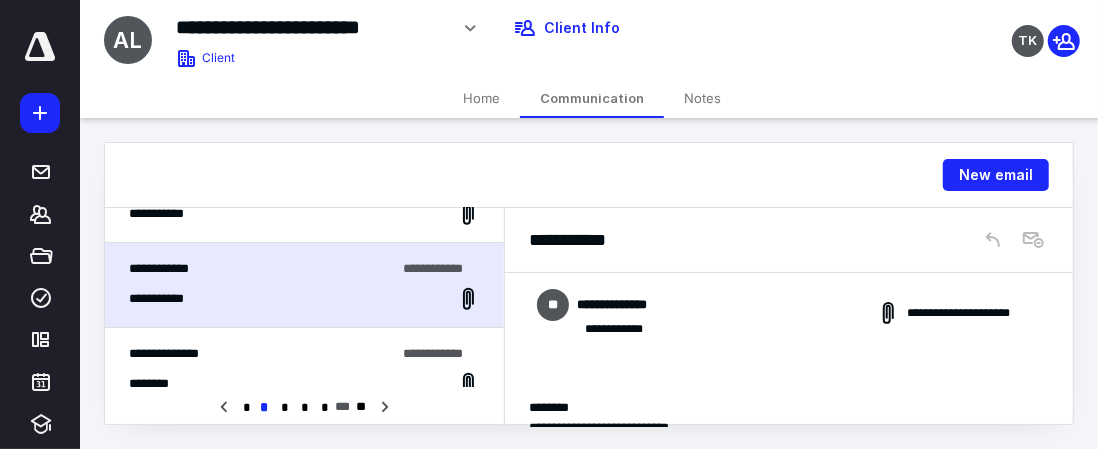scroll, scrollTop: 666, scrollLeft: 0, axis: vertical 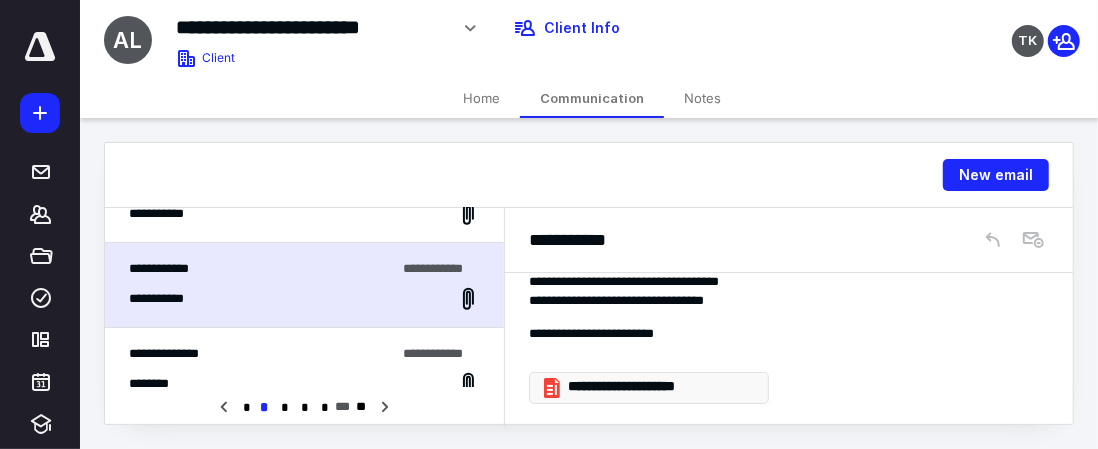click on "**********" at bounding box center (657, 387) 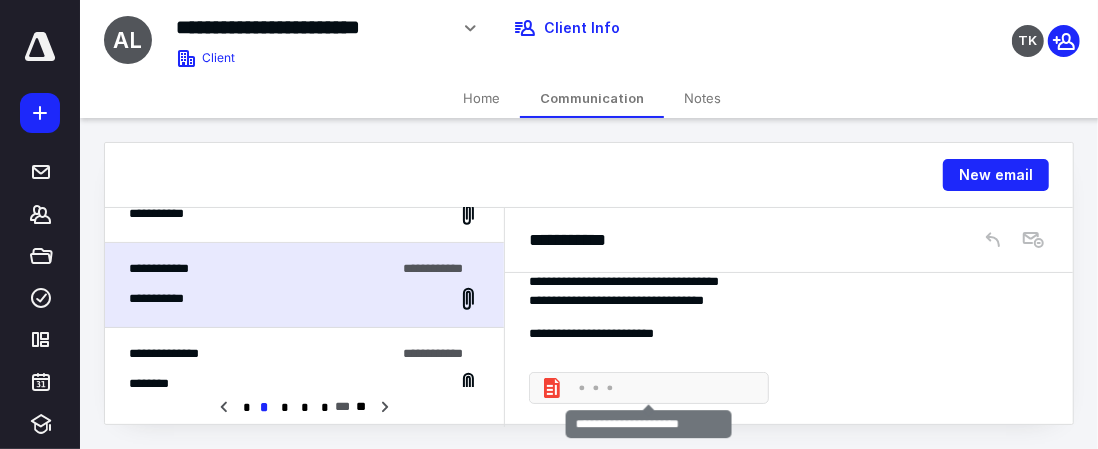 click 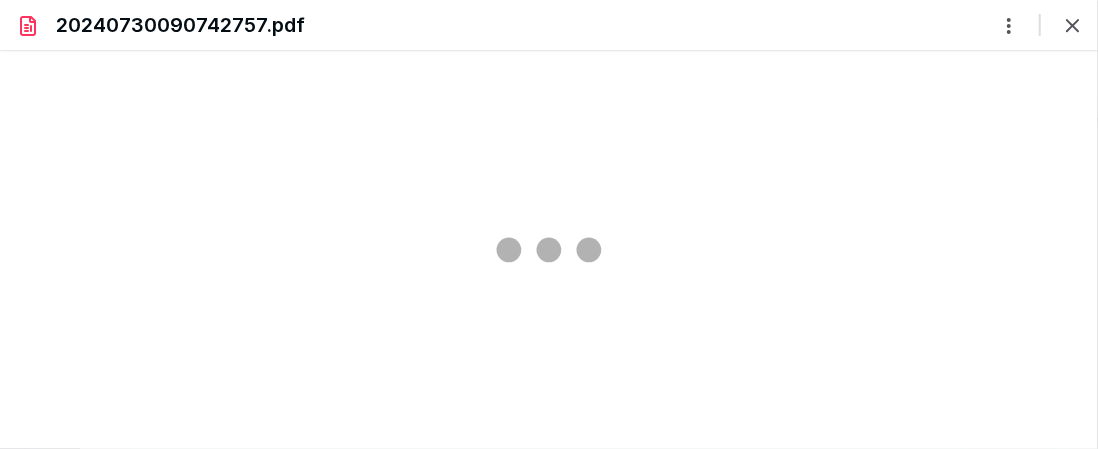 scroll, scrollTop: 0, scrollLeft: 0, axis: both 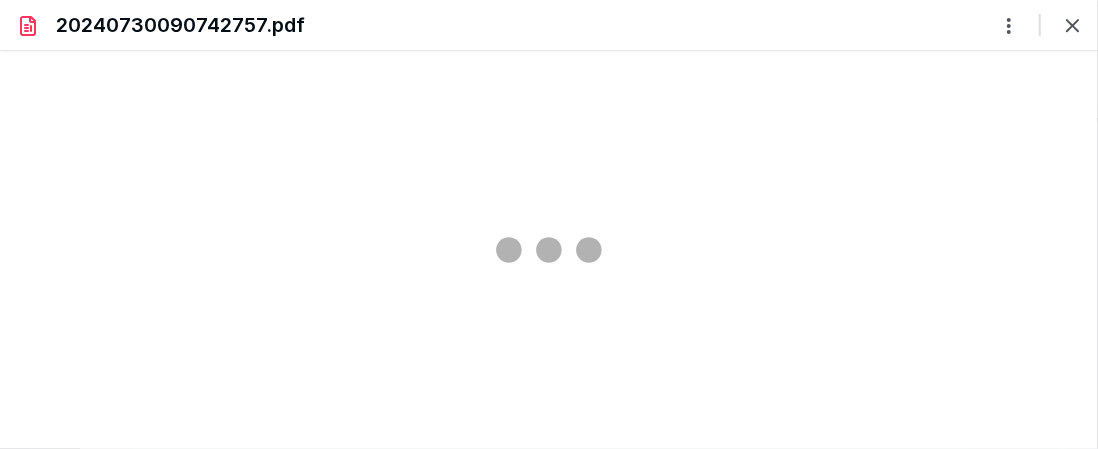 type on "46" 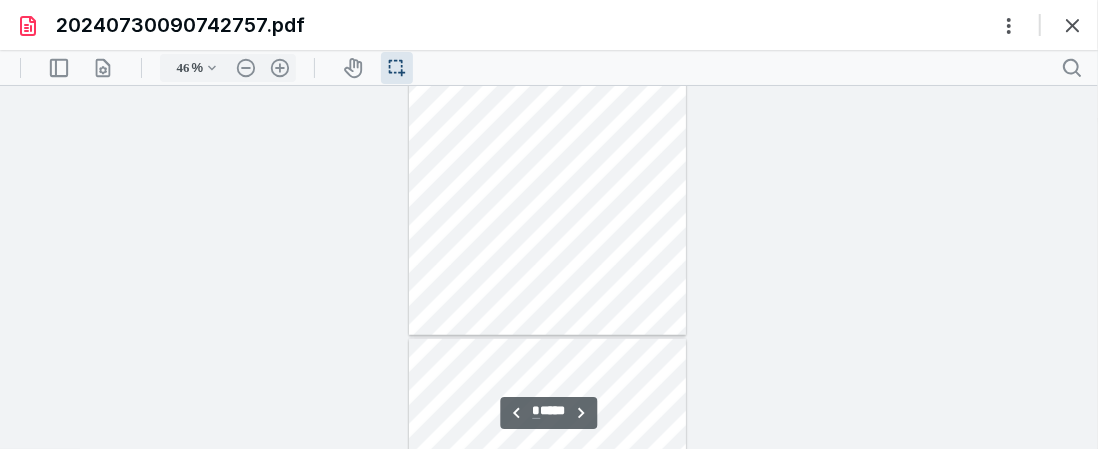 type on "*" 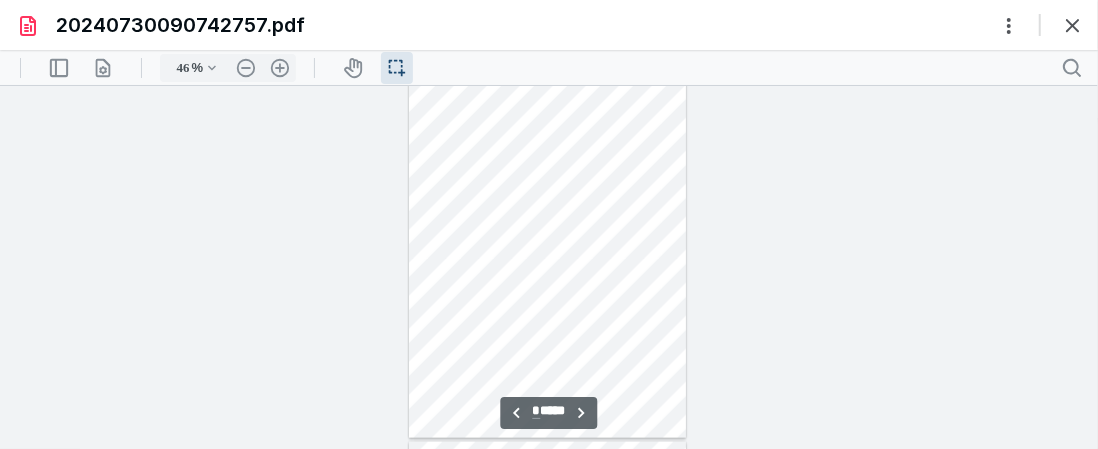 scroll, scrollTop: 1238, scrollLeft: 0, axis: vertical 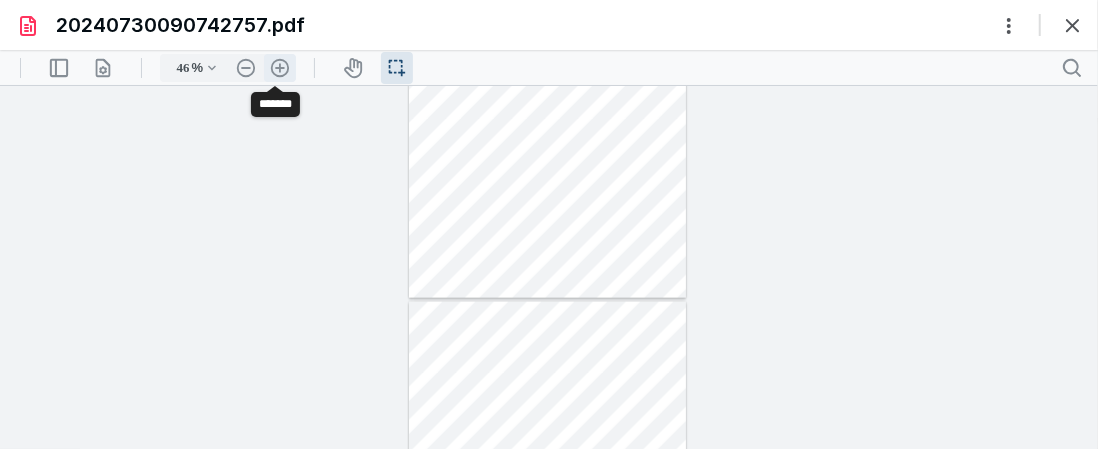 click on ".cls-1{fill:#abb0c4;} icon - header - zoom - in - line" at bounding box center [280, 67] 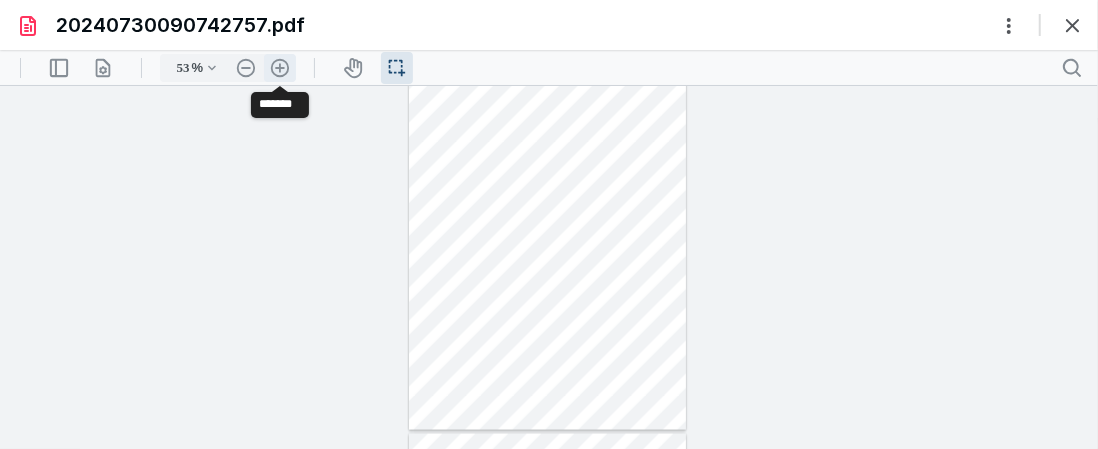 click on ".cls-1{fill:#abb0c4;} icon - header - zoom - in - line" at bounding box center [280, 67] 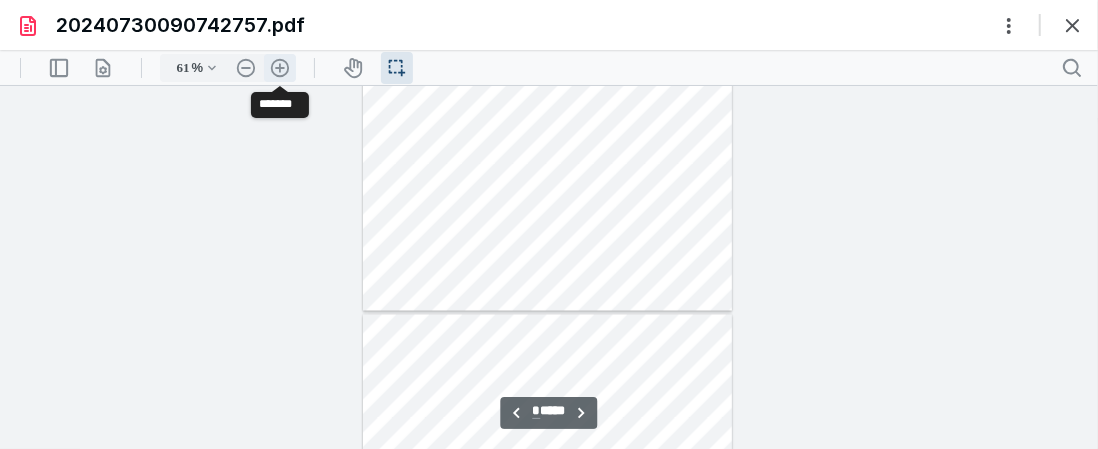 click on ".cls-1{fill:#abb0c4;} icon - header - zoom - in - line" at bounding box center [280, 67] 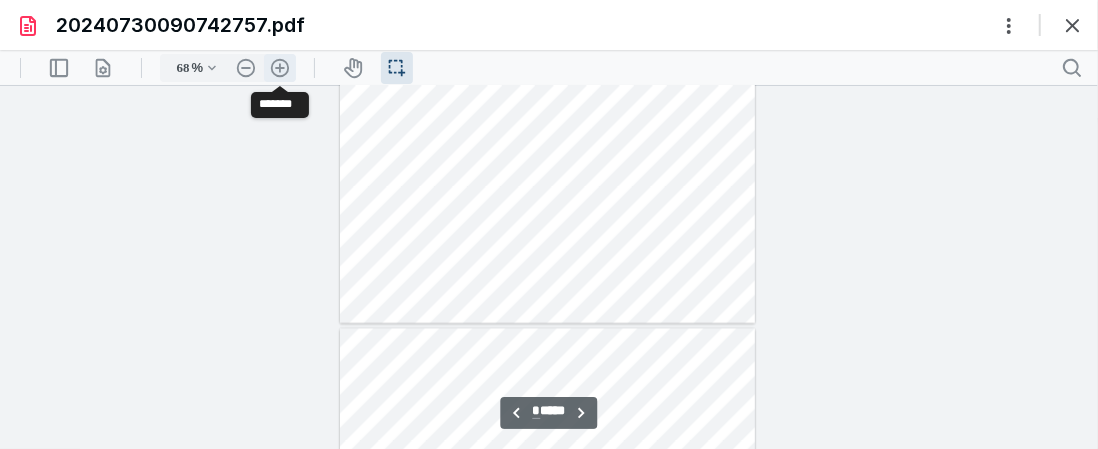 click on ".cls-1{fill:#abb0c4;} icon - header - zoom - in - line" at bounding box center (280, 67) 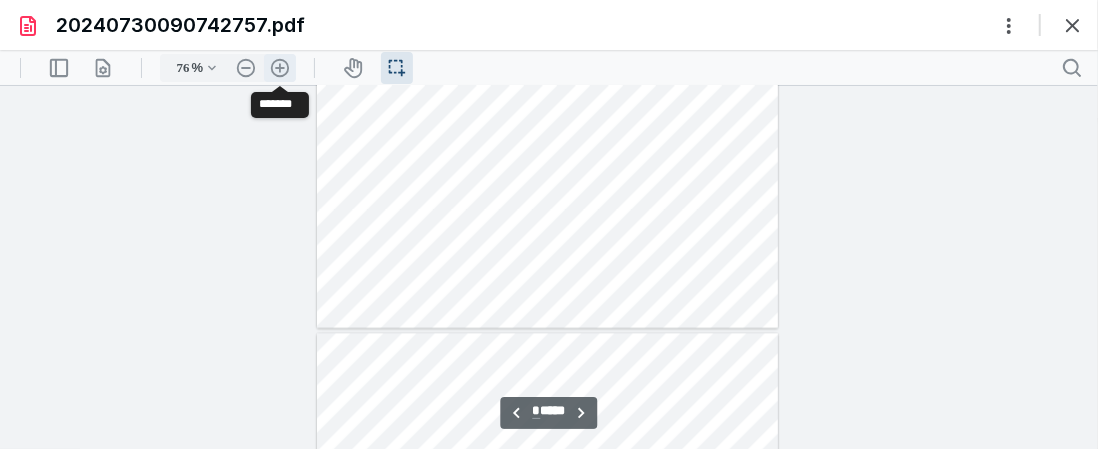 click on ".cls-1{fill:#abb0c4;} icon - header - zoom - in - line" at bounding box center (280, 67) 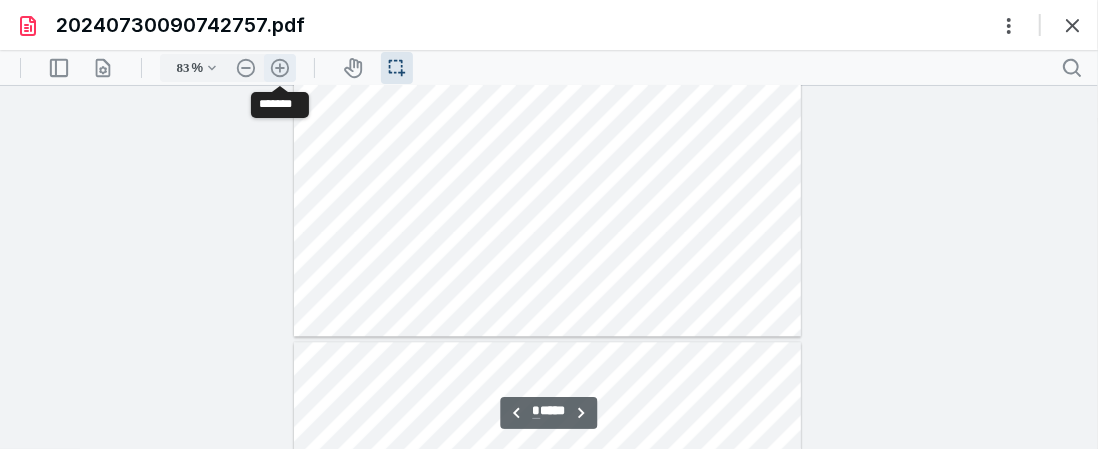 click on ".cls-1{fill:#abb0c4;} icon - header - zoom - in - line" at bounding box center (280, 67) 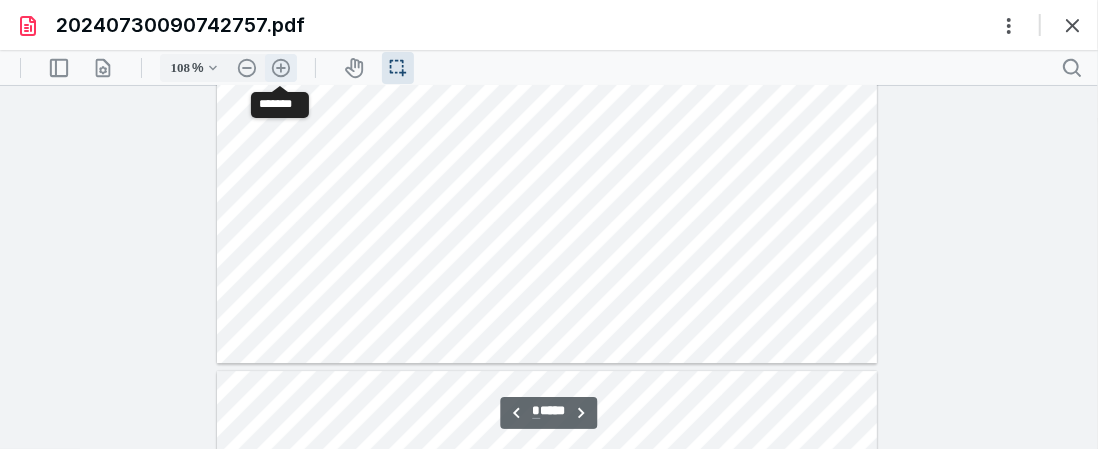 click on ".cls-1{fill:#abb0c4;} icon - header - zoom - in - line" at bounding box center [281, 67] 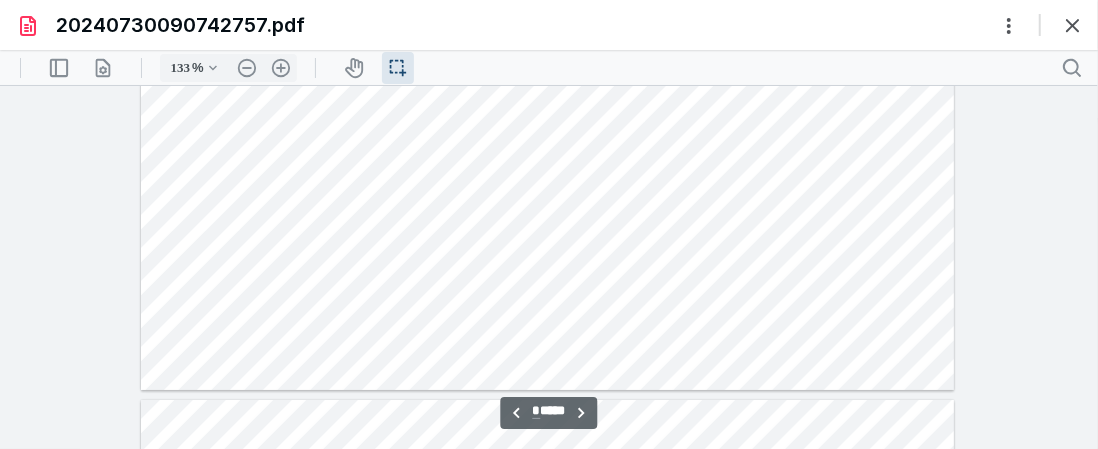 scroll, scrollTop: 3839, scrollLeft: 0, axis: vertical 